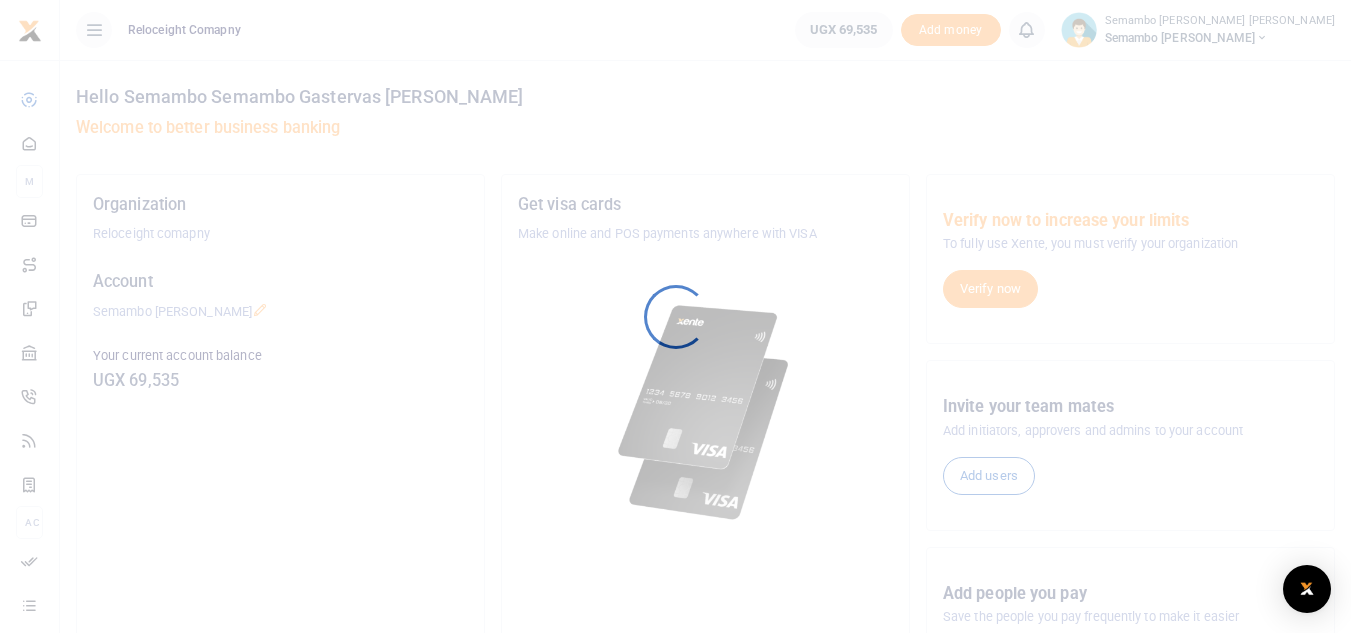 scroll, scrollTop: 0, scrollLeft: 0, axis: both 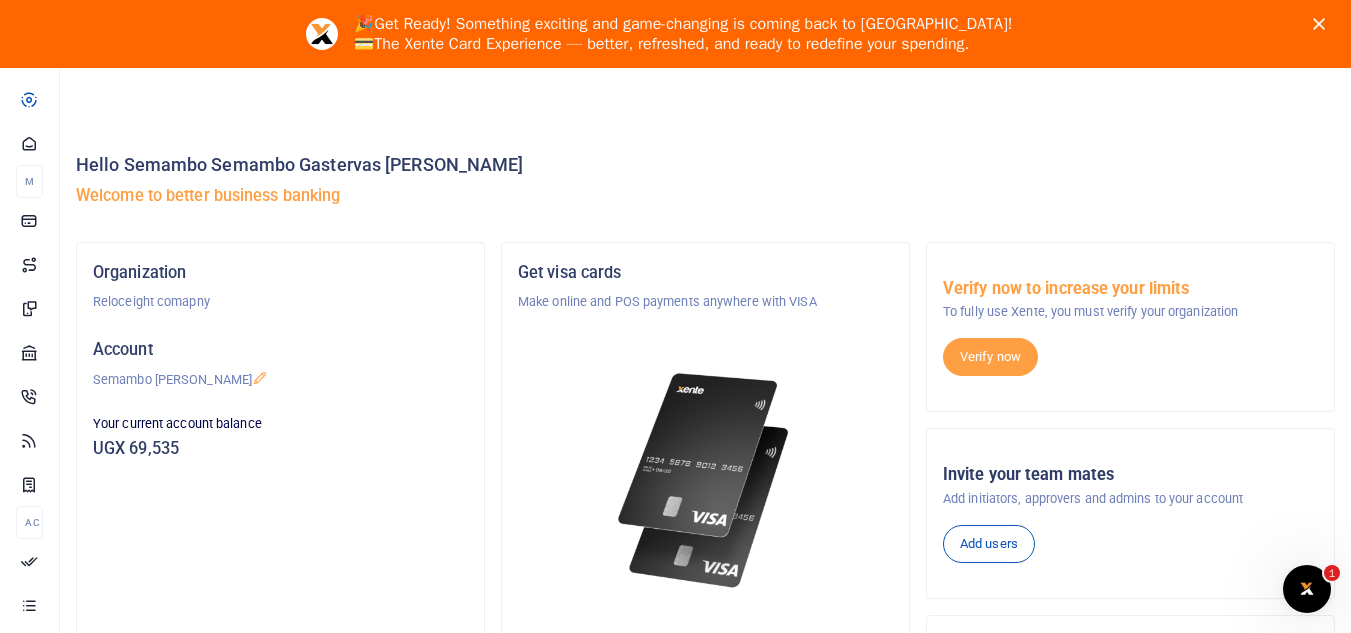 click on "🎉  Get Ready! Something exciting and game-changing is coming back to Xente! 💳  The Xente Card Experience — better, refreshed, and ready to redefine your spending." at bounding box center (675, 34) 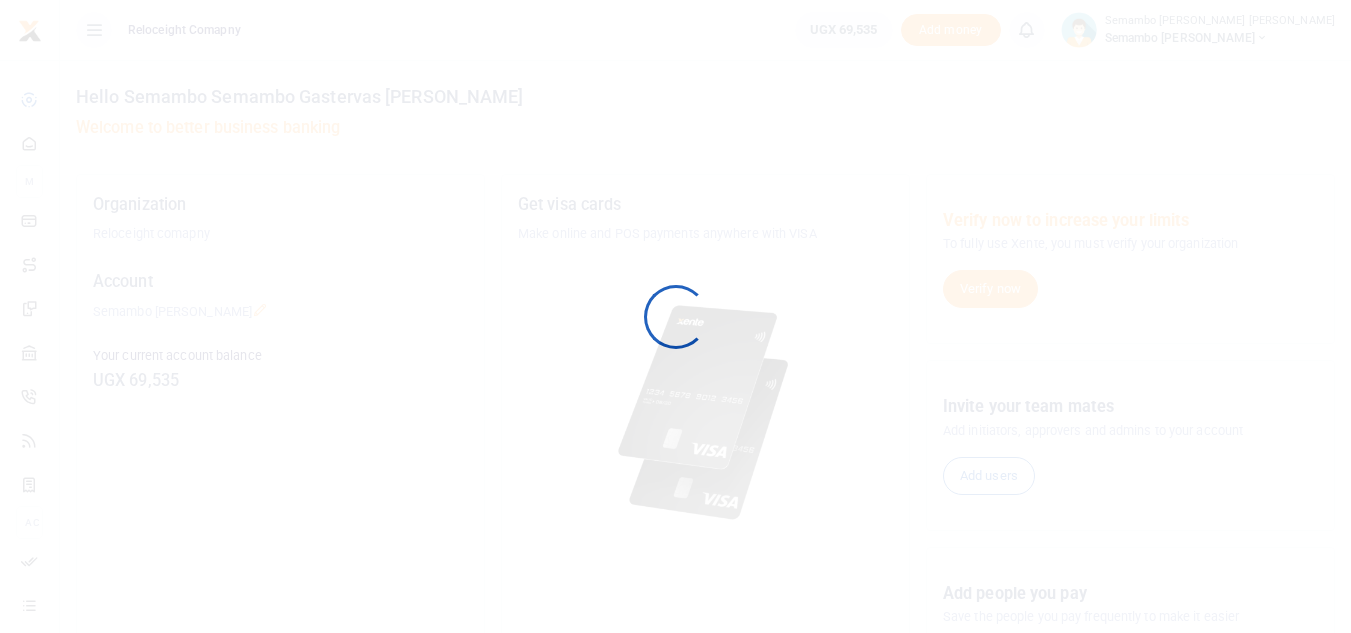 scroll, scrollTop: 0, scrollLeft: 0, axis: both 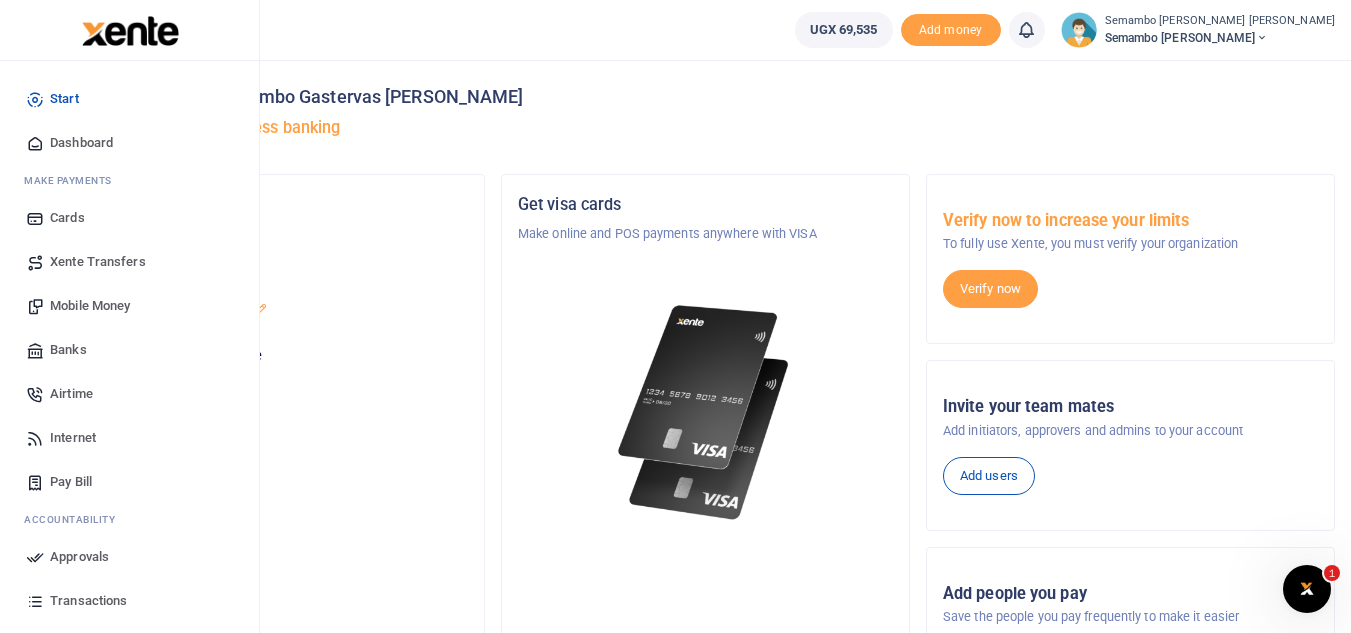 click on "Mobile Money" at bounding box center (90, 306) 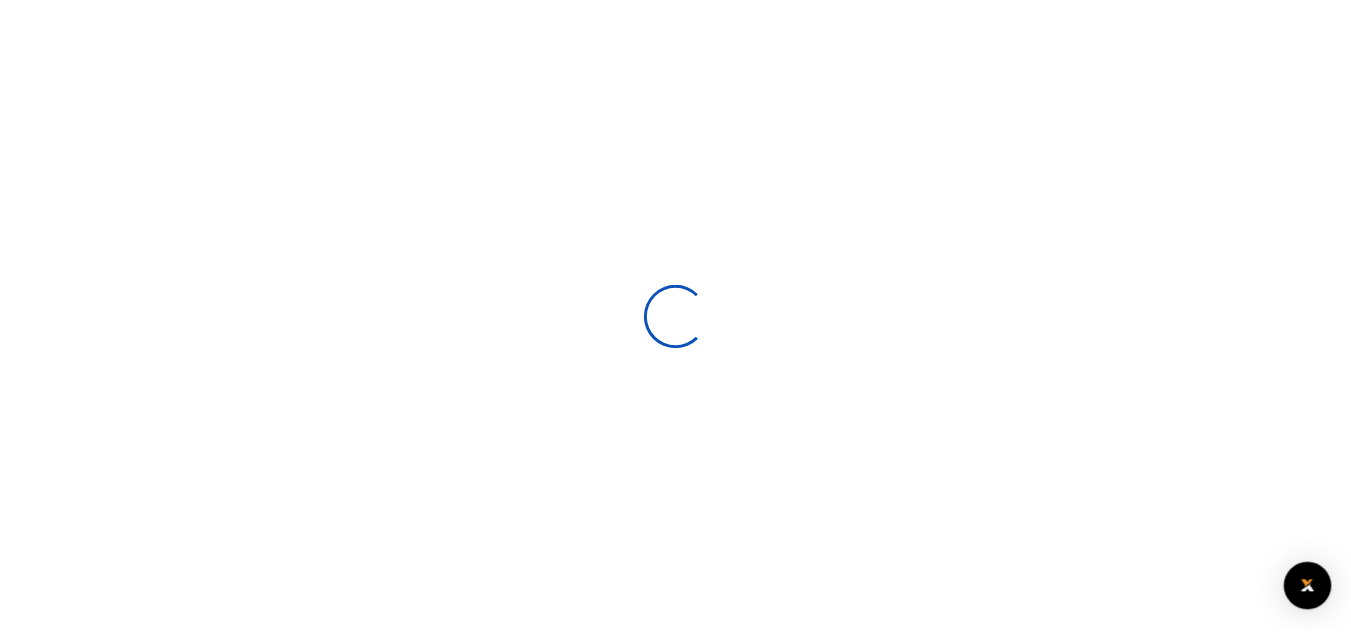 scroll, scrollTop: 0, scrollLeft: 0, axis: both 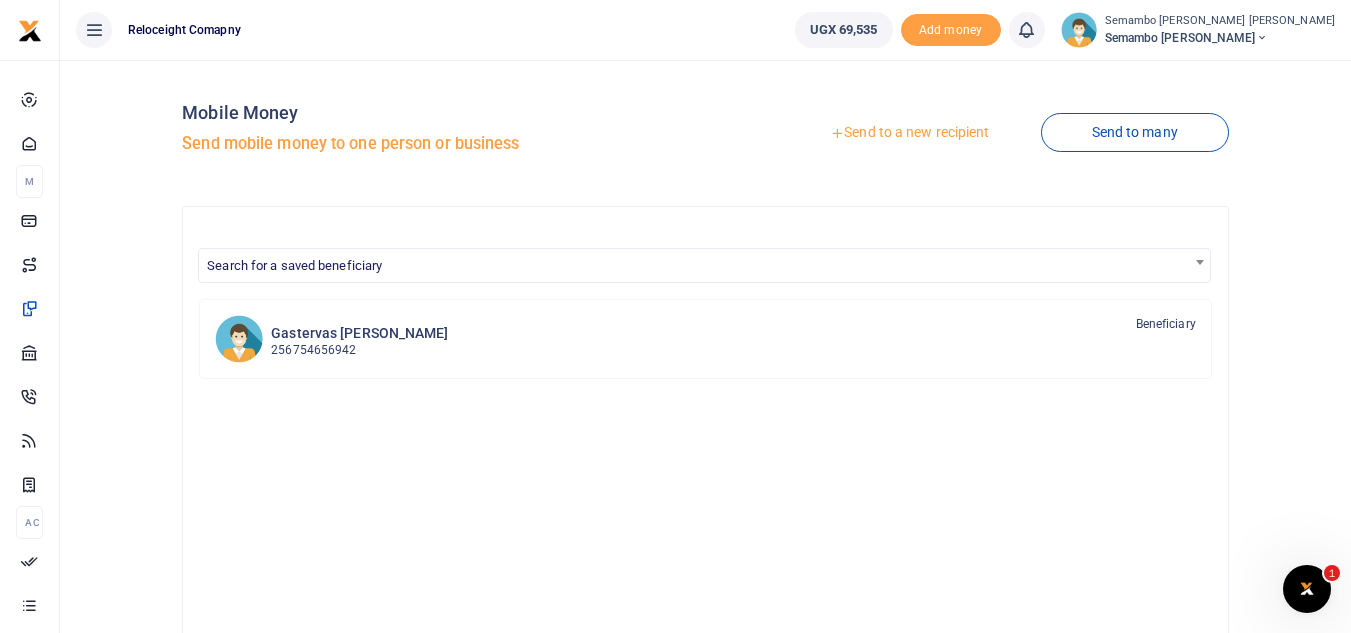 click on "Send to a new recipient" at bounding box center (909, 133) 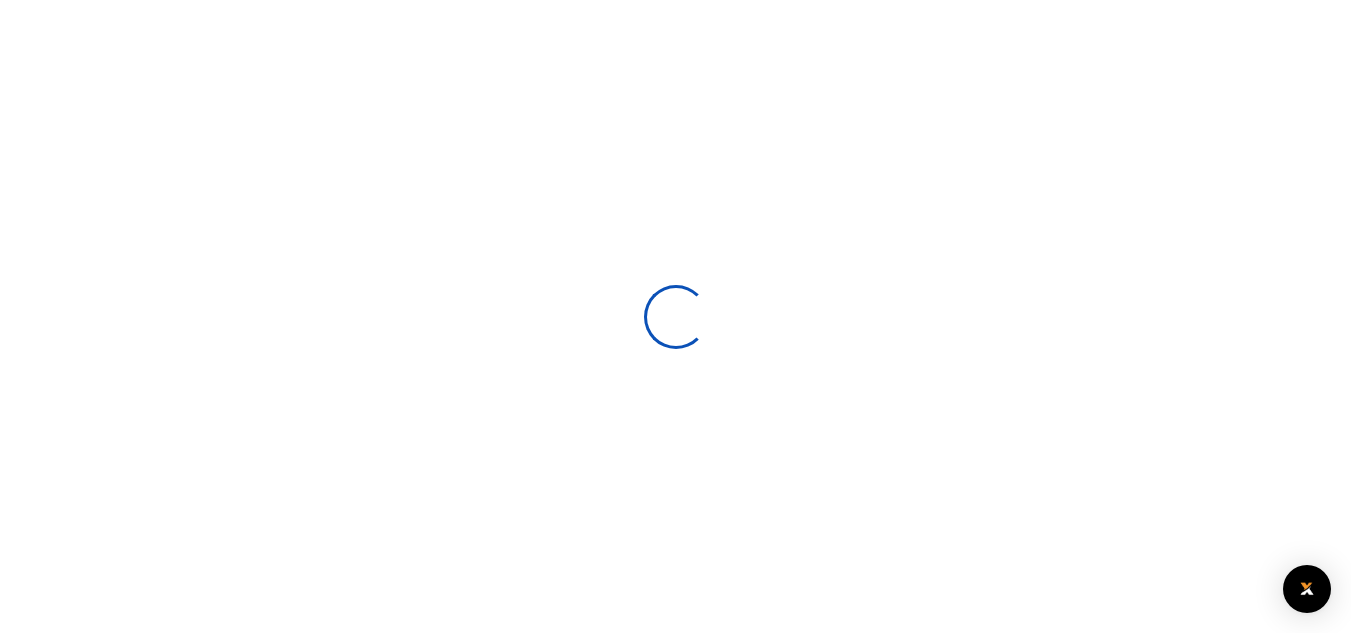scroll, scrollTop: 0, scrollLeft: 0, axis: both 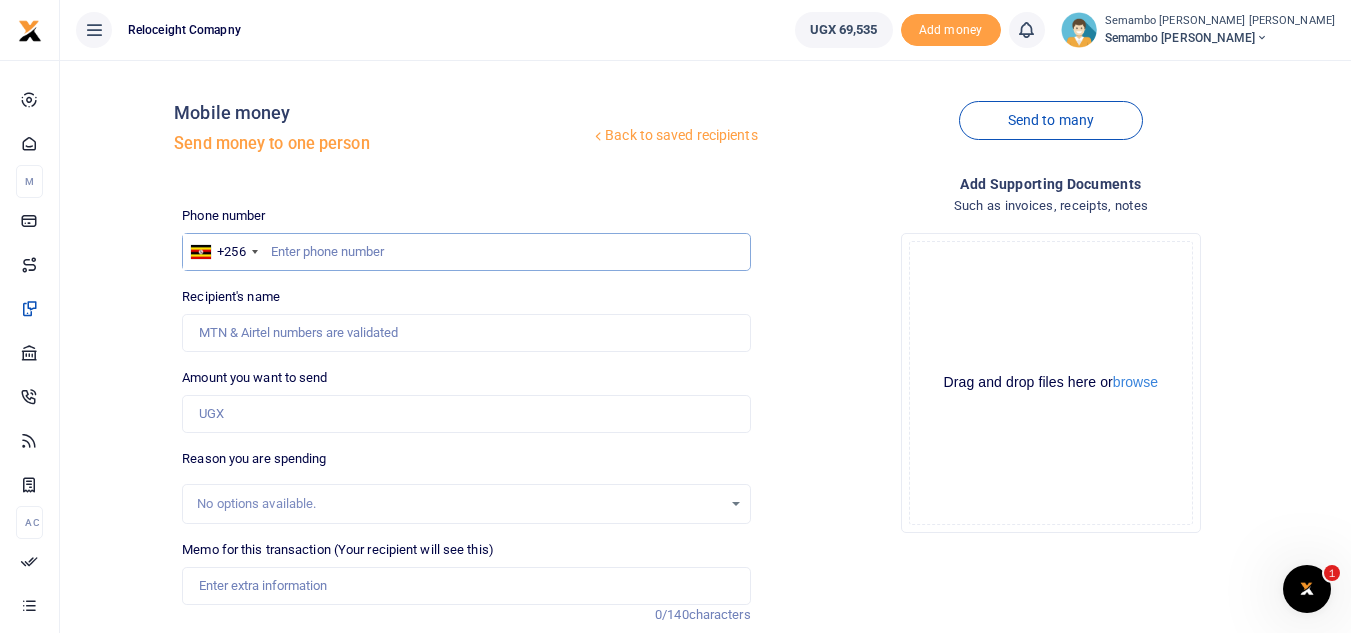 click at bounding box center (466, 252) 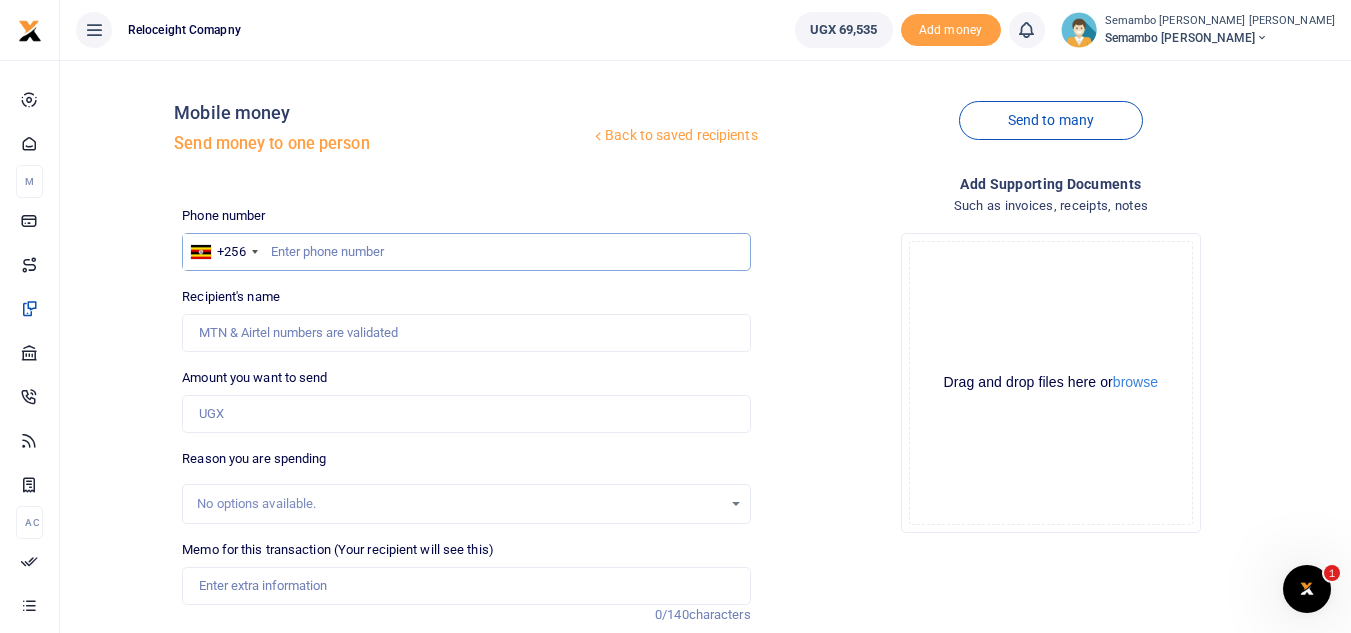 click at bounding box center (466, 252) 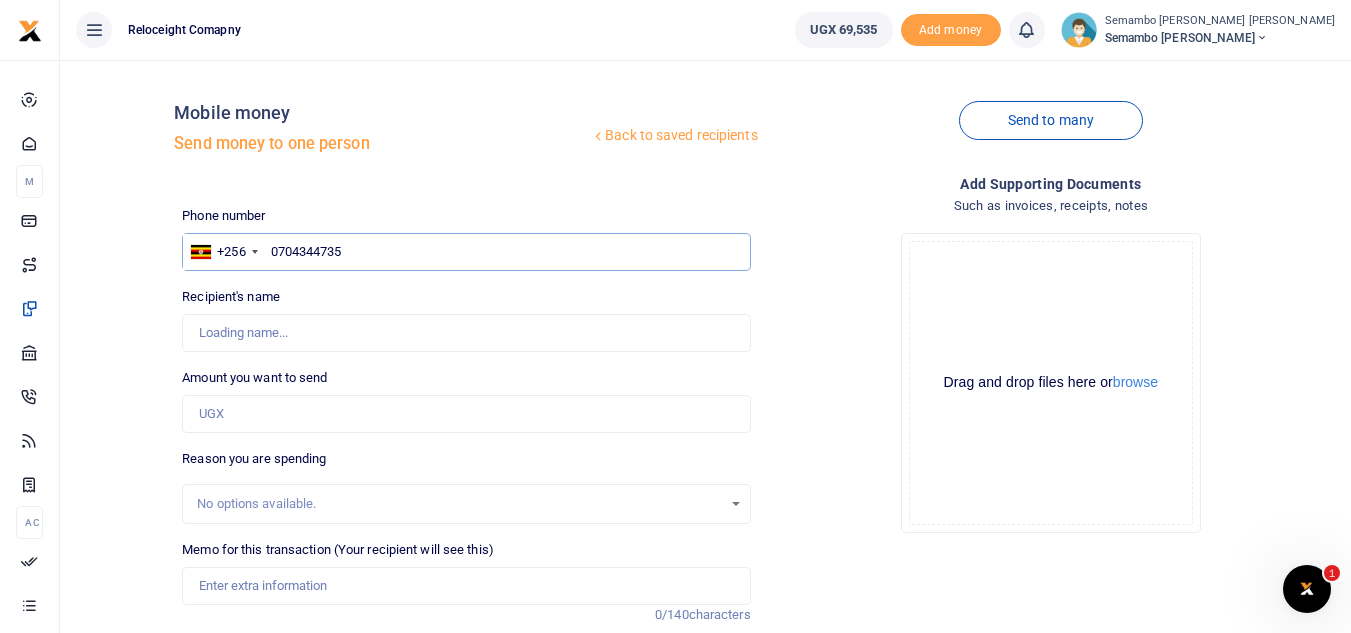 click on "0704344735" at bounding box center (466, 252) 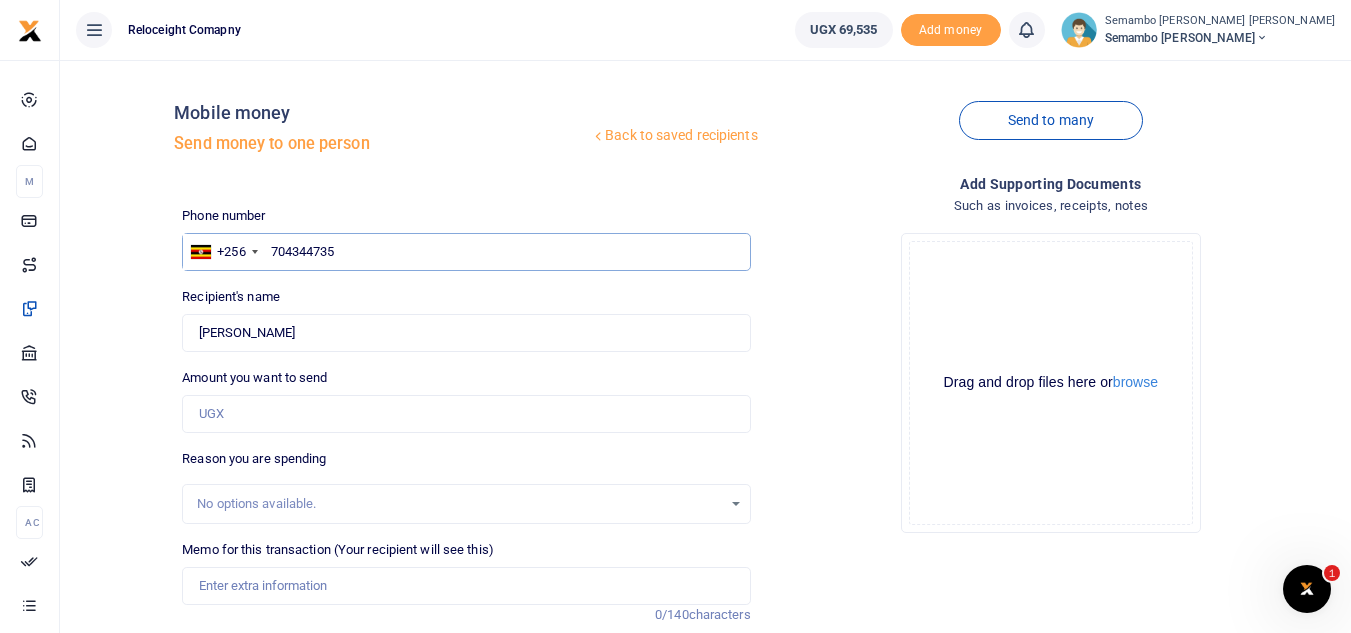type on "704344735" 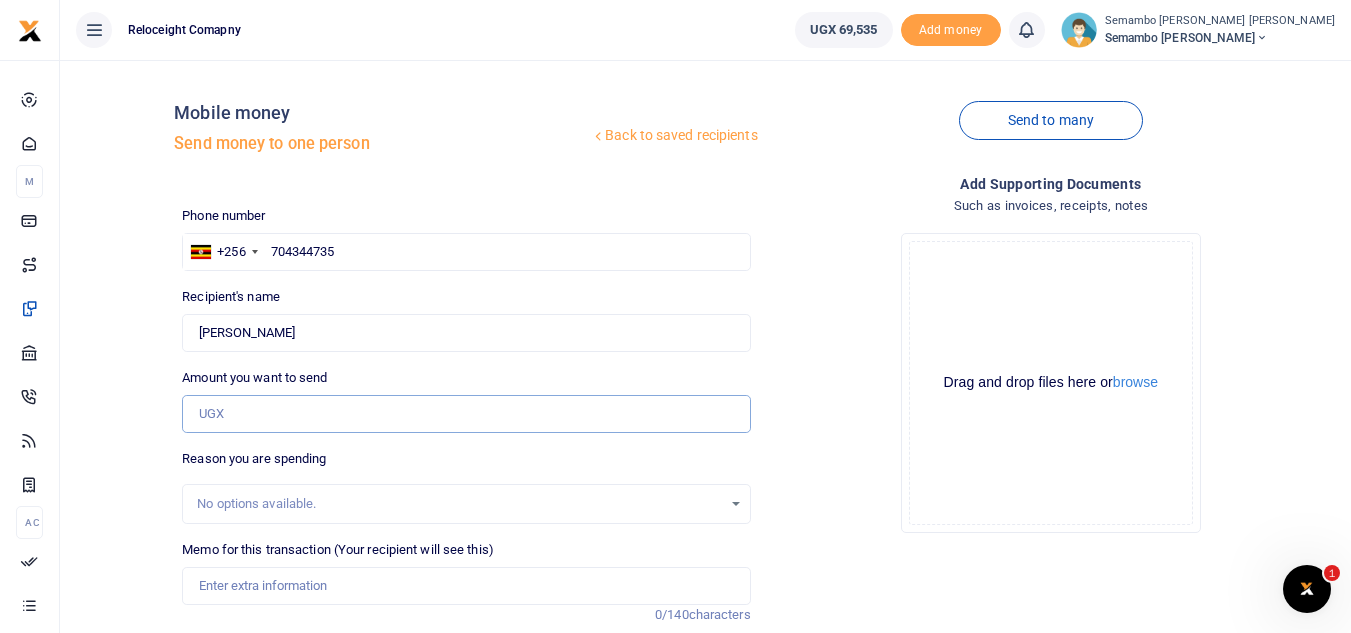 click on "Amount you want to send" at bounding box center (466, 414) 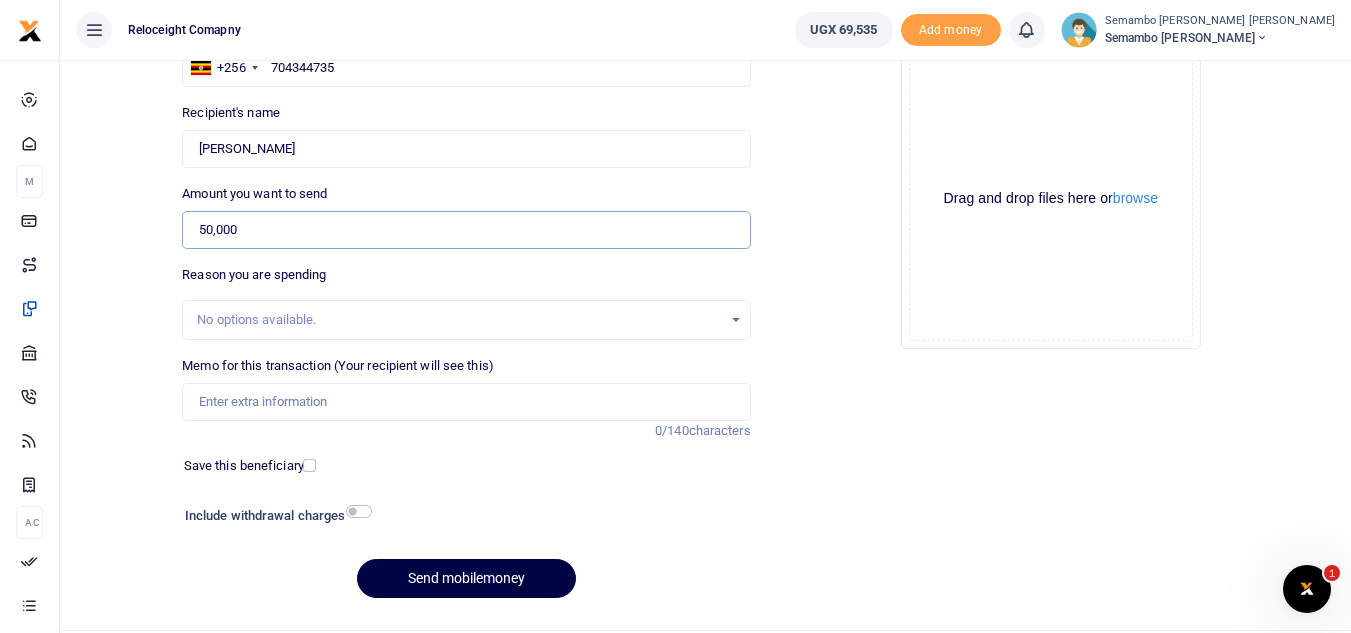 scroll, scrollTop: 185, scrollLeft: 0, axis: vertical 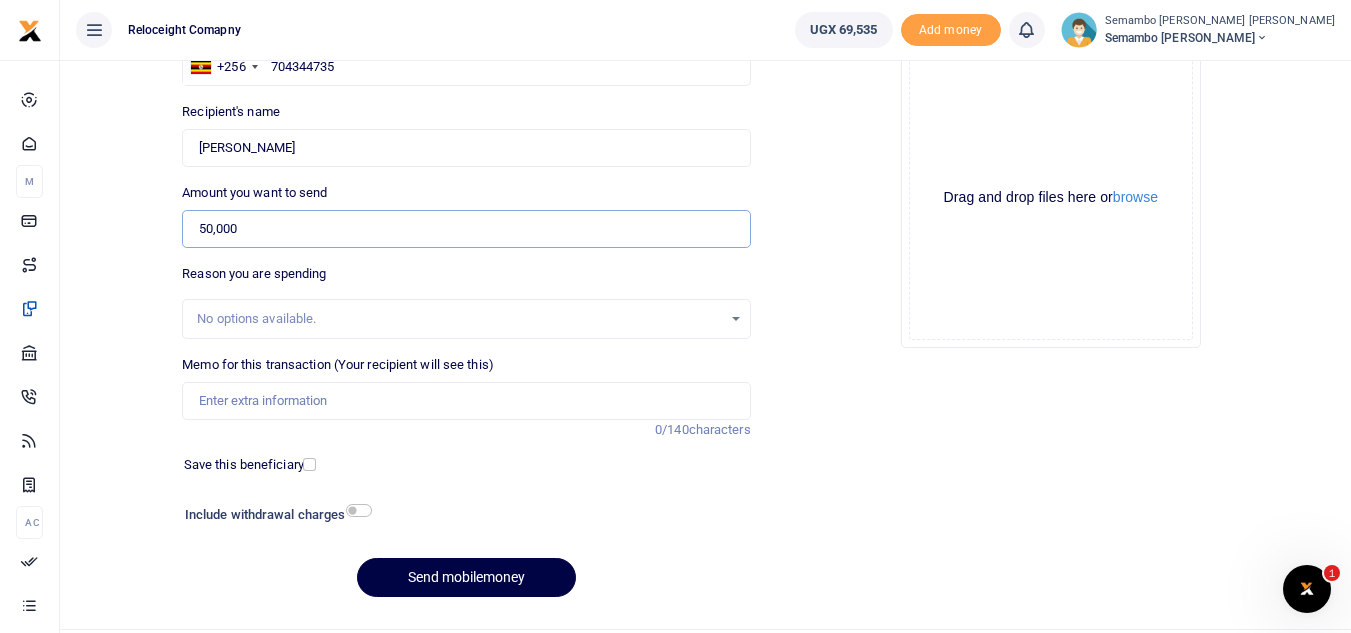 type on "50,000" 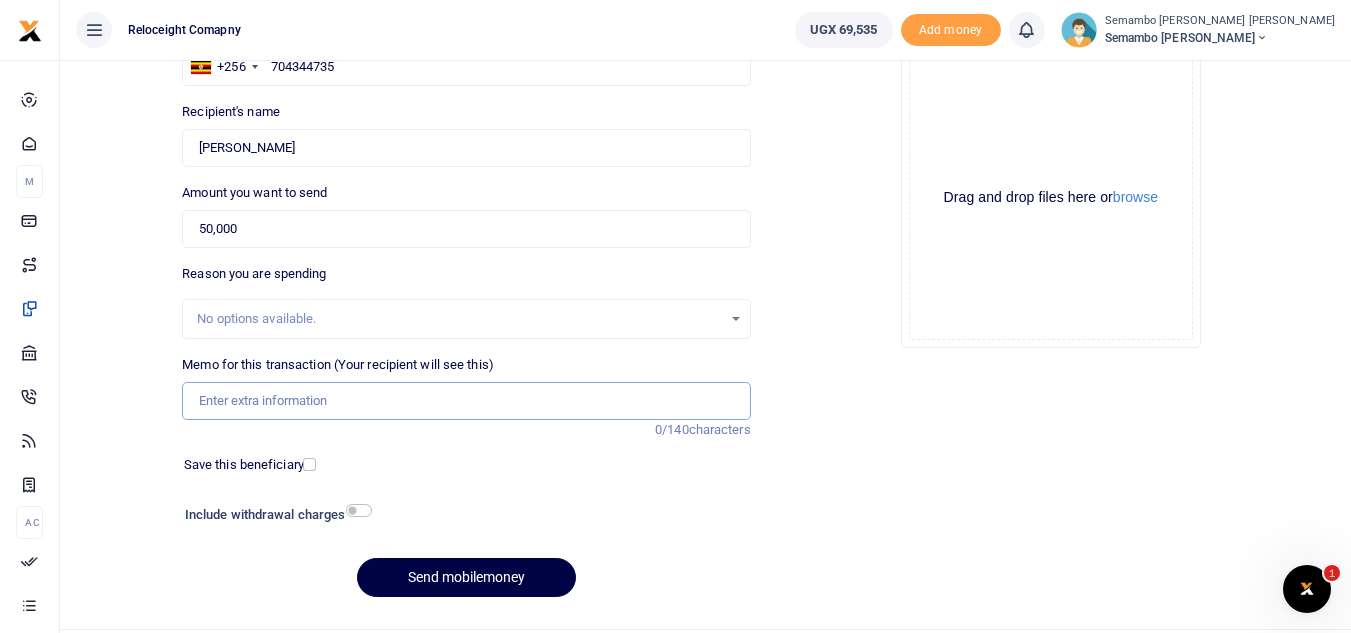 click on "Memo for this transaction (Your recipient will see this)" at bounding box center [466, 401] 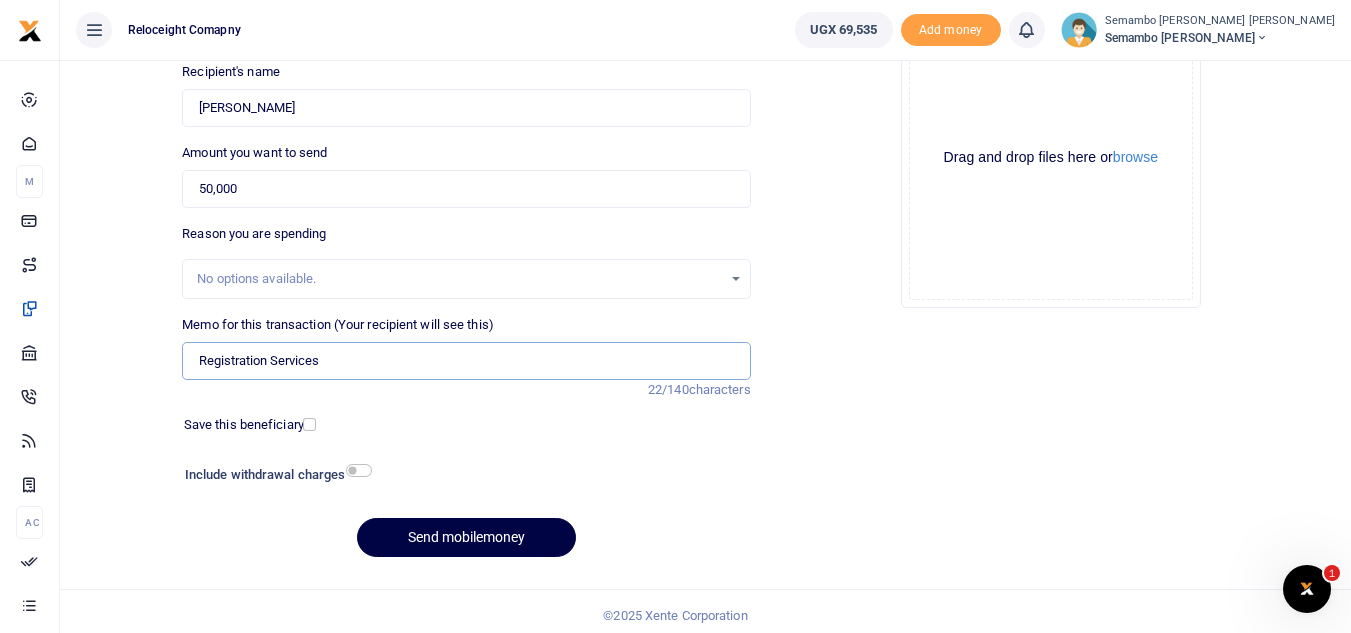 scroll, scrollTop: 233, scrollLeft: 0, axis: vertical 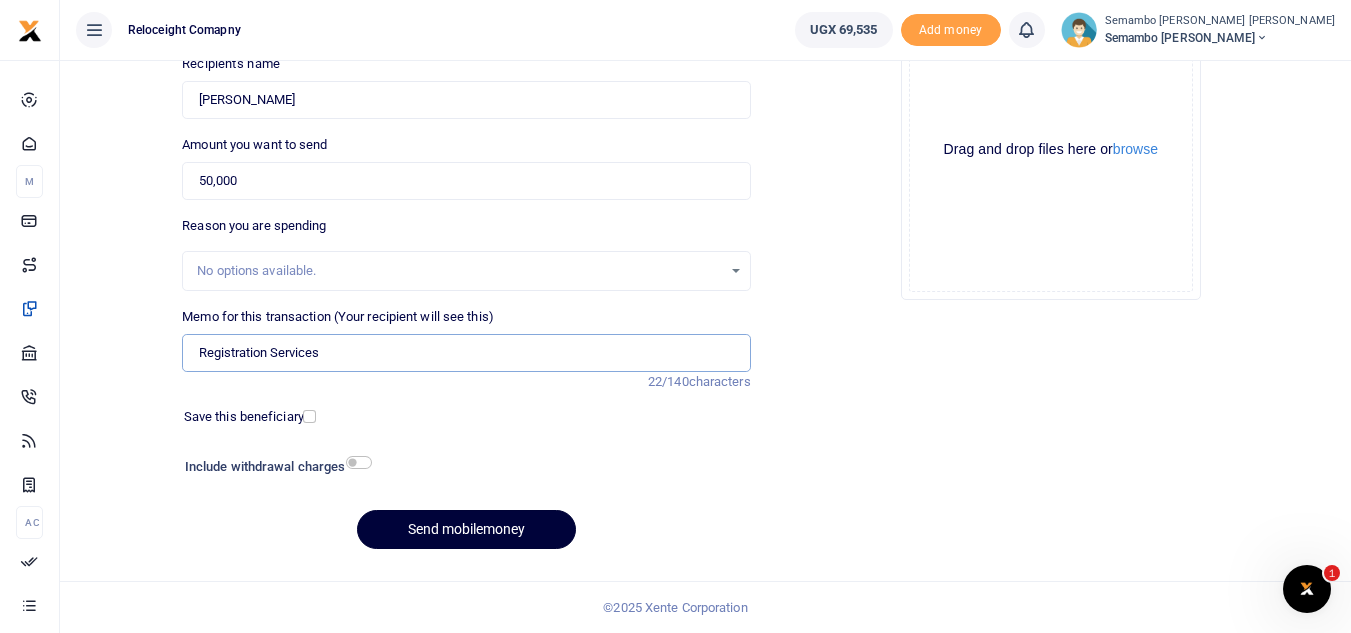 type on "Registration Services" 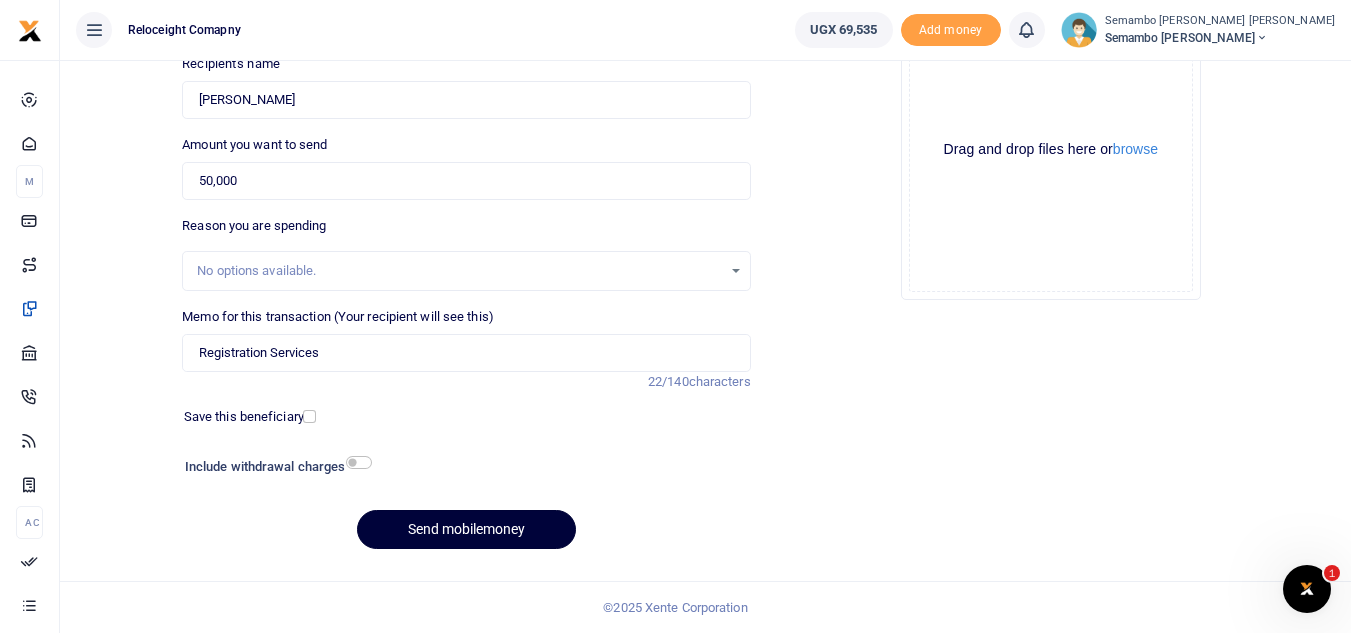 click on "Send mobilemoney" at bounding box center [466, 529] 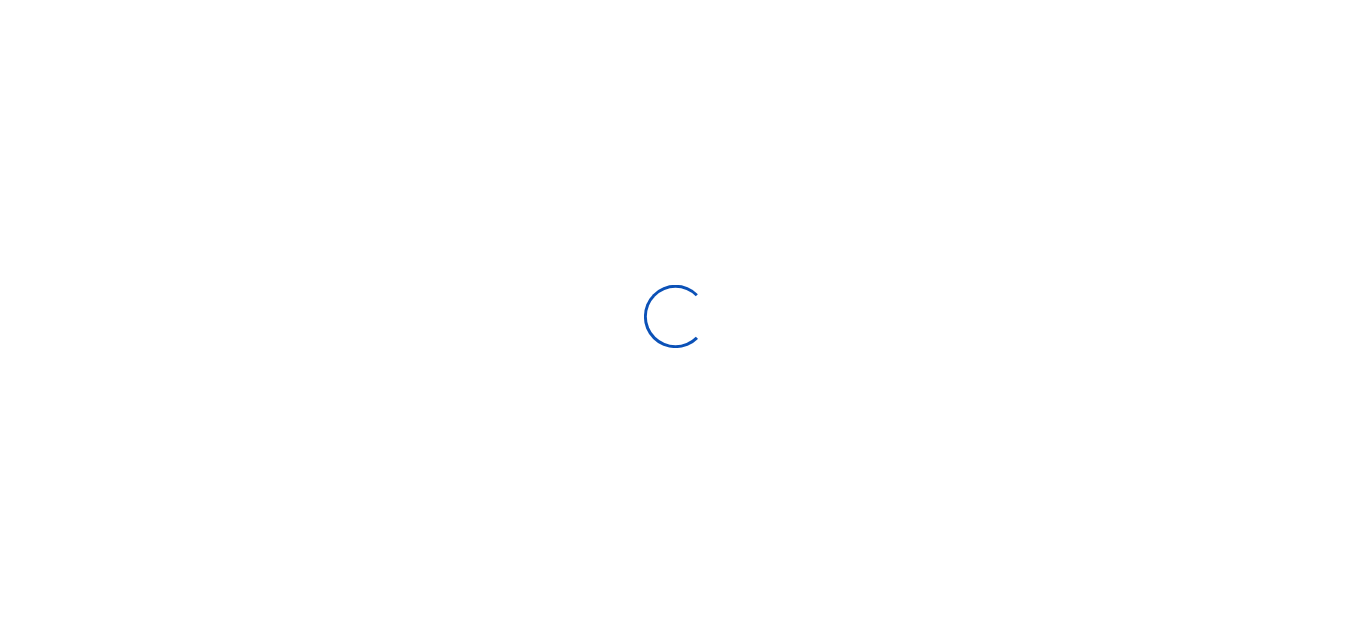 scroll, scrollTop: 0, scrollLeft: 0, axis: both 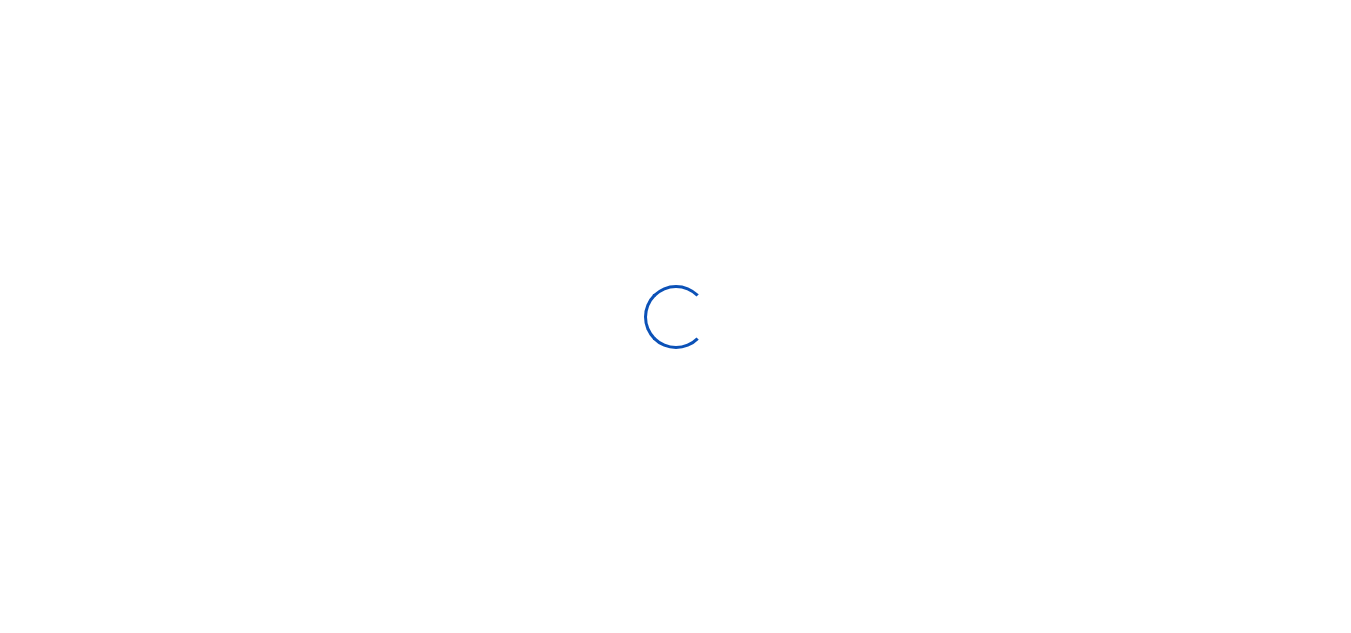 select 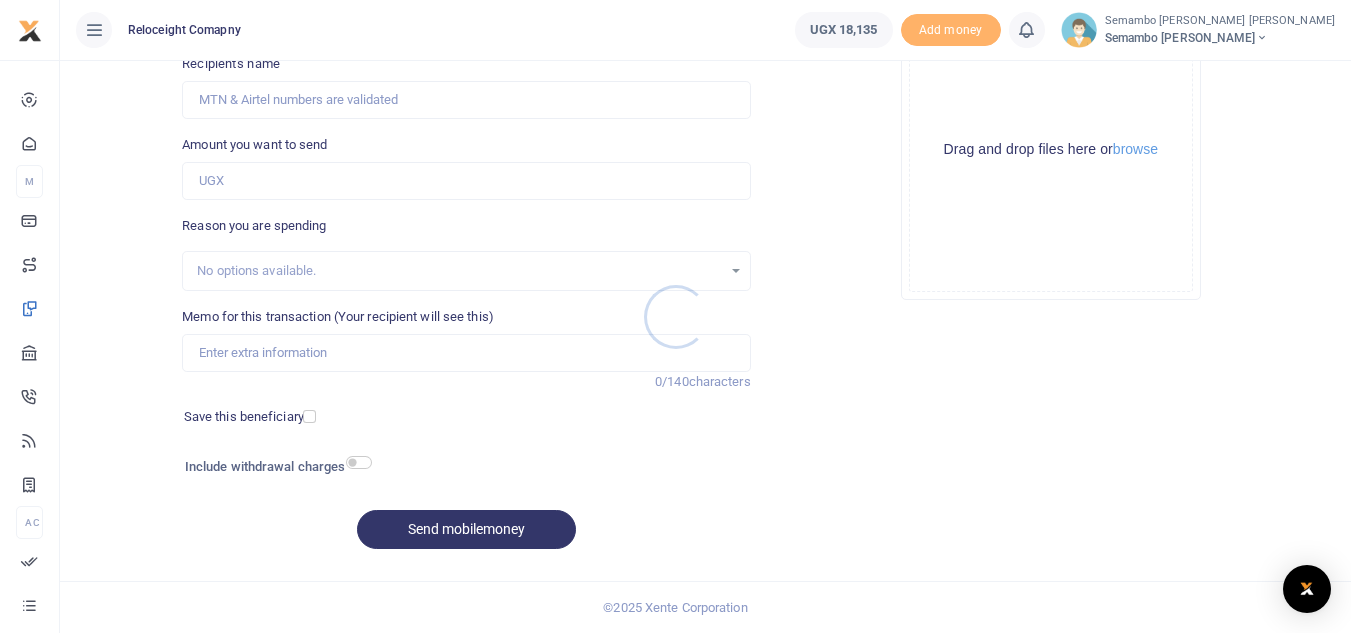 scroll, scrollTop: 0, scrollLeft: 0, axis: both 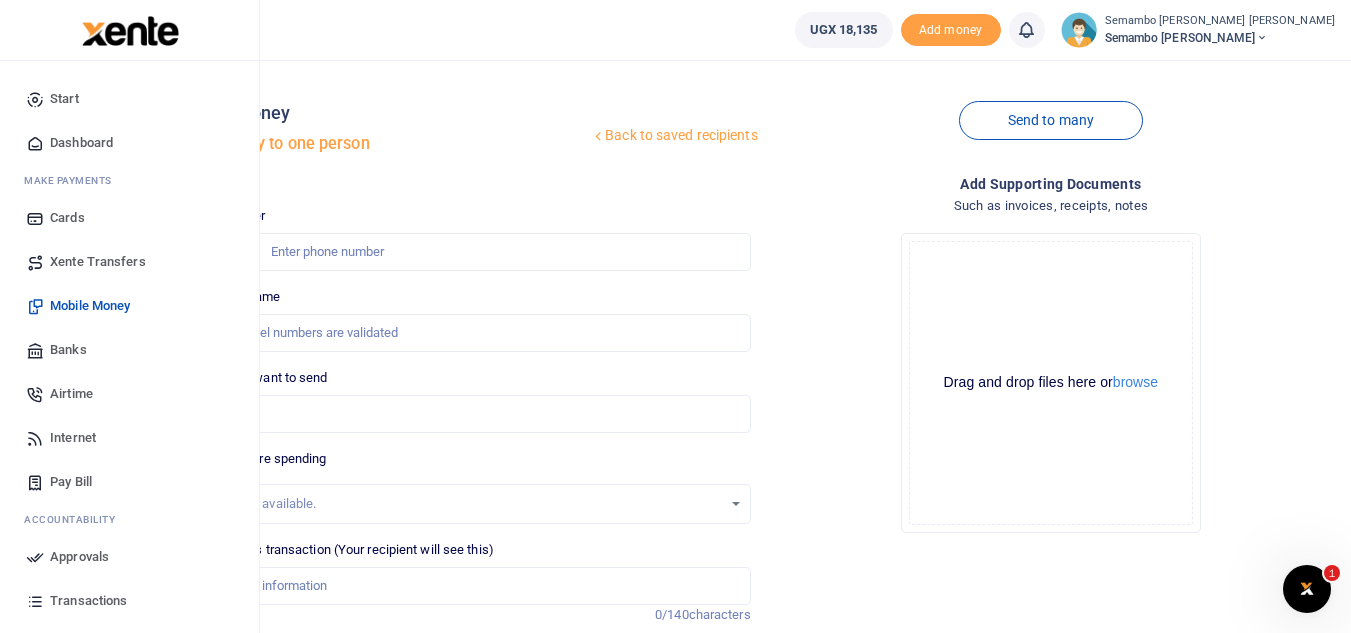 click on "Xente Transfers" at bounding box center (98, 262) 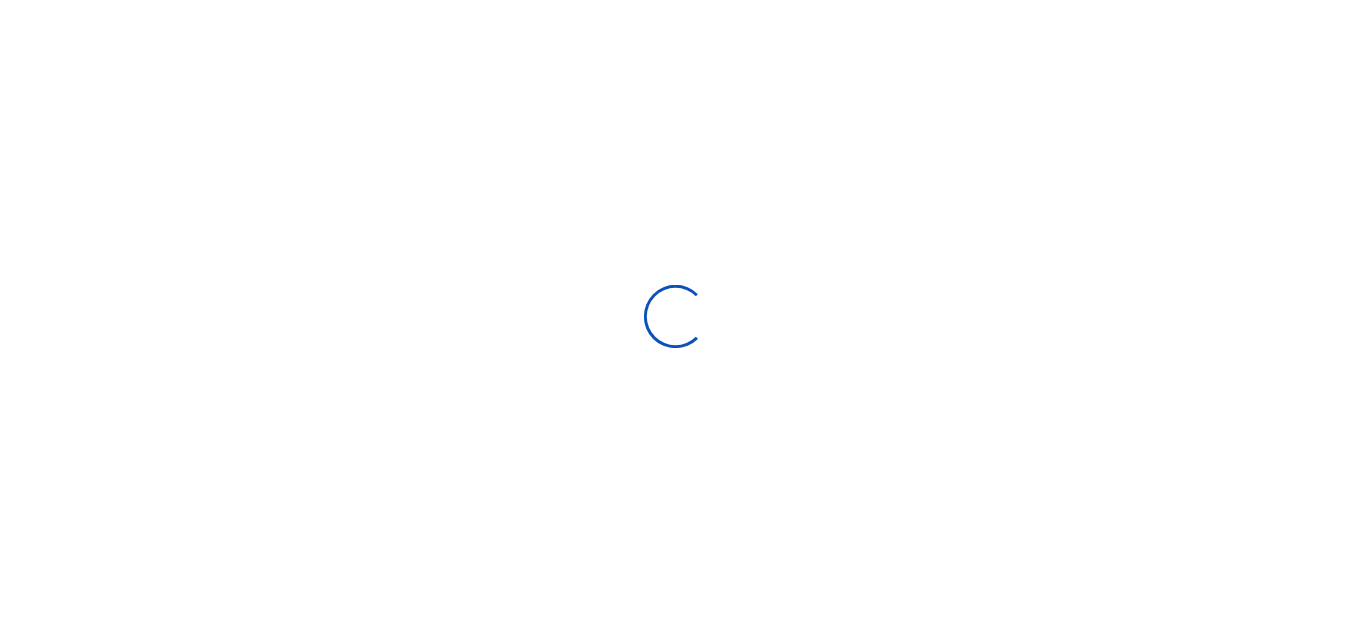 scroll, scrollTop: 0, scrollLeft: 0, axis: both 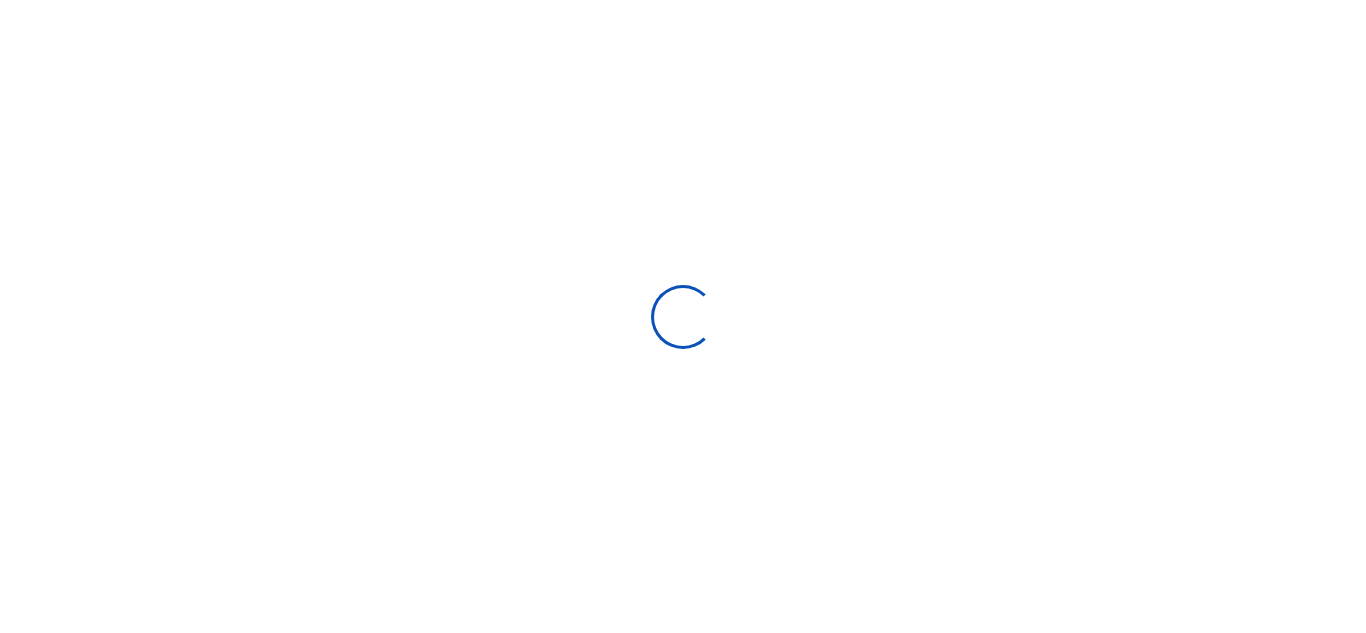 select on "Loading categories" 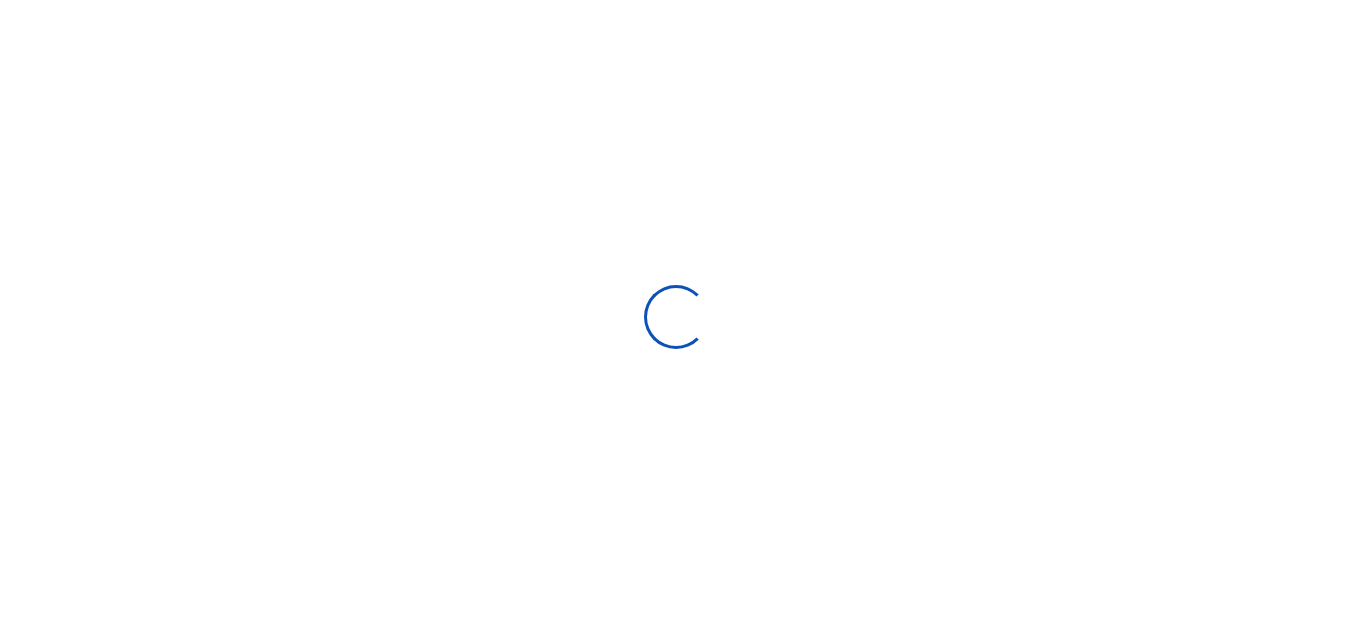 select 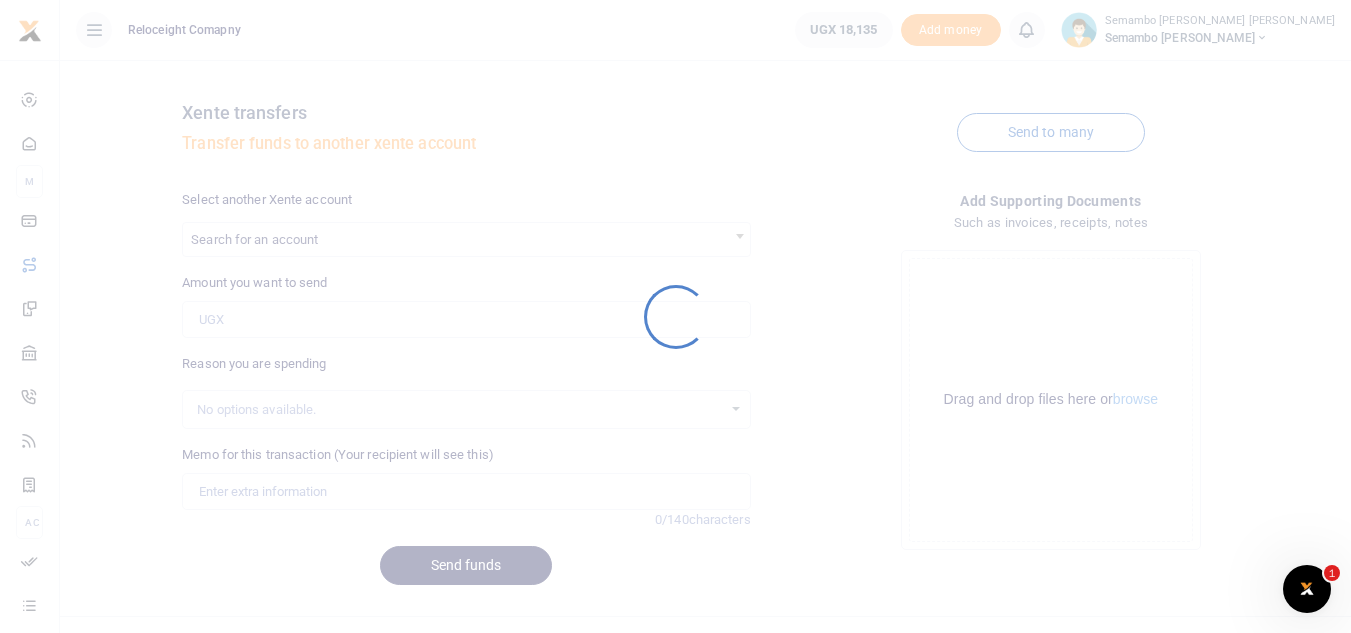 scroll, scrollTop: 0, scrollLeft: 0, axis: both 